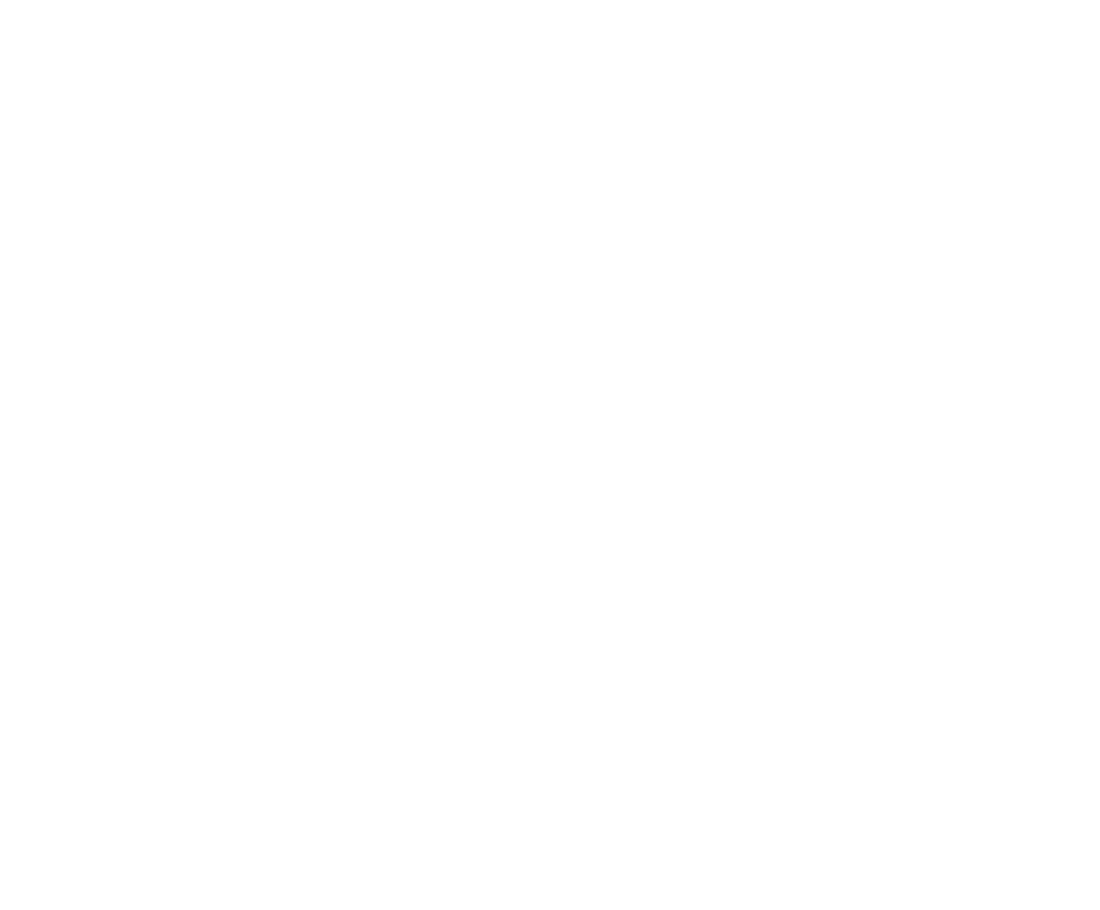 scroll, scrollTop: 0, scrollLeft: 0, axis: both 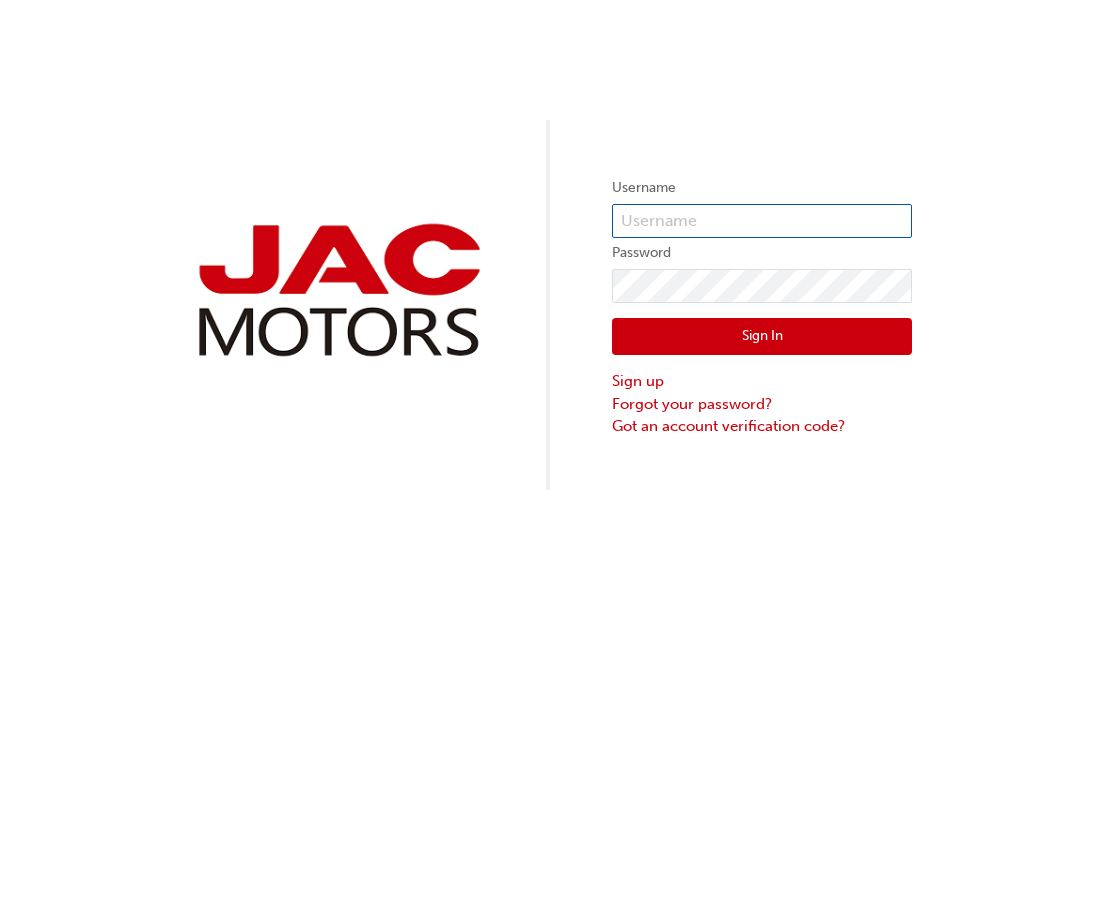 click at bounding box center [762, 221] 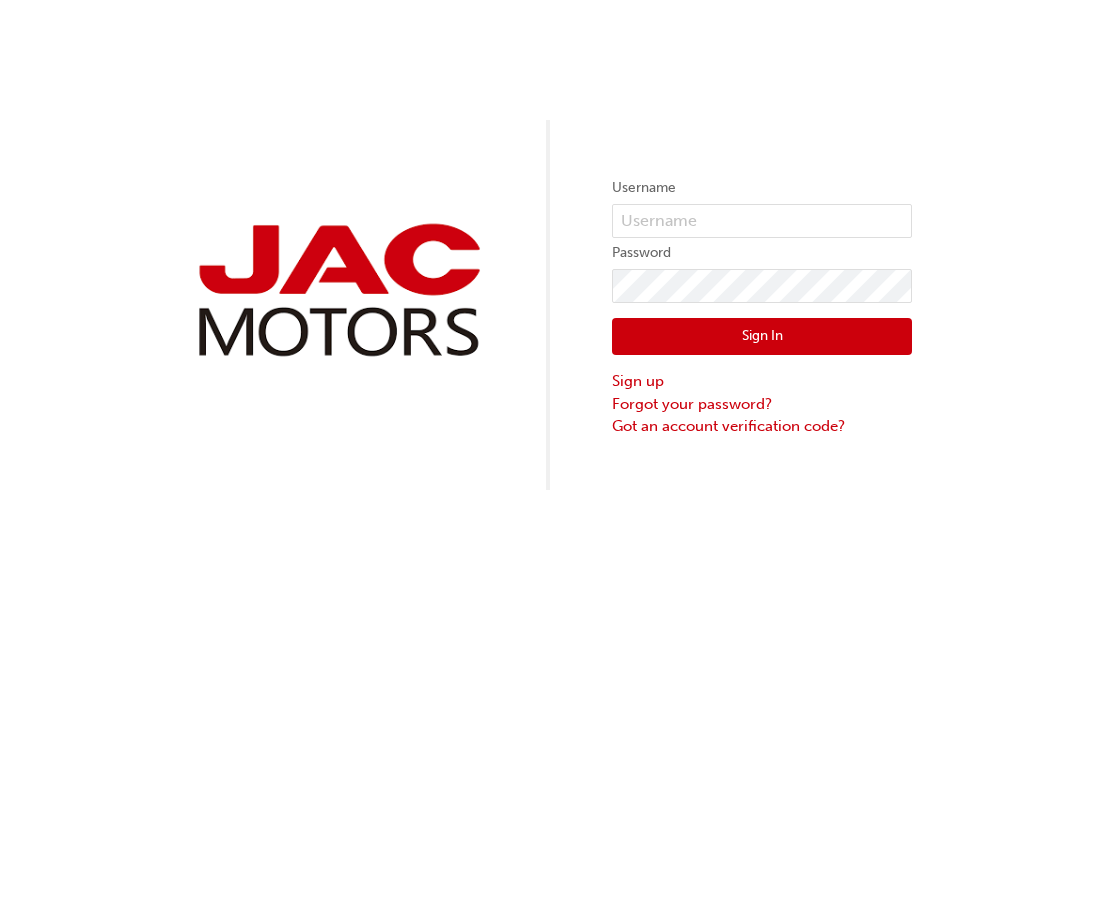 click on "Username Password Sign In Sign up Forgot your password? Got an account verification code?" at bounding box center [550, 245] 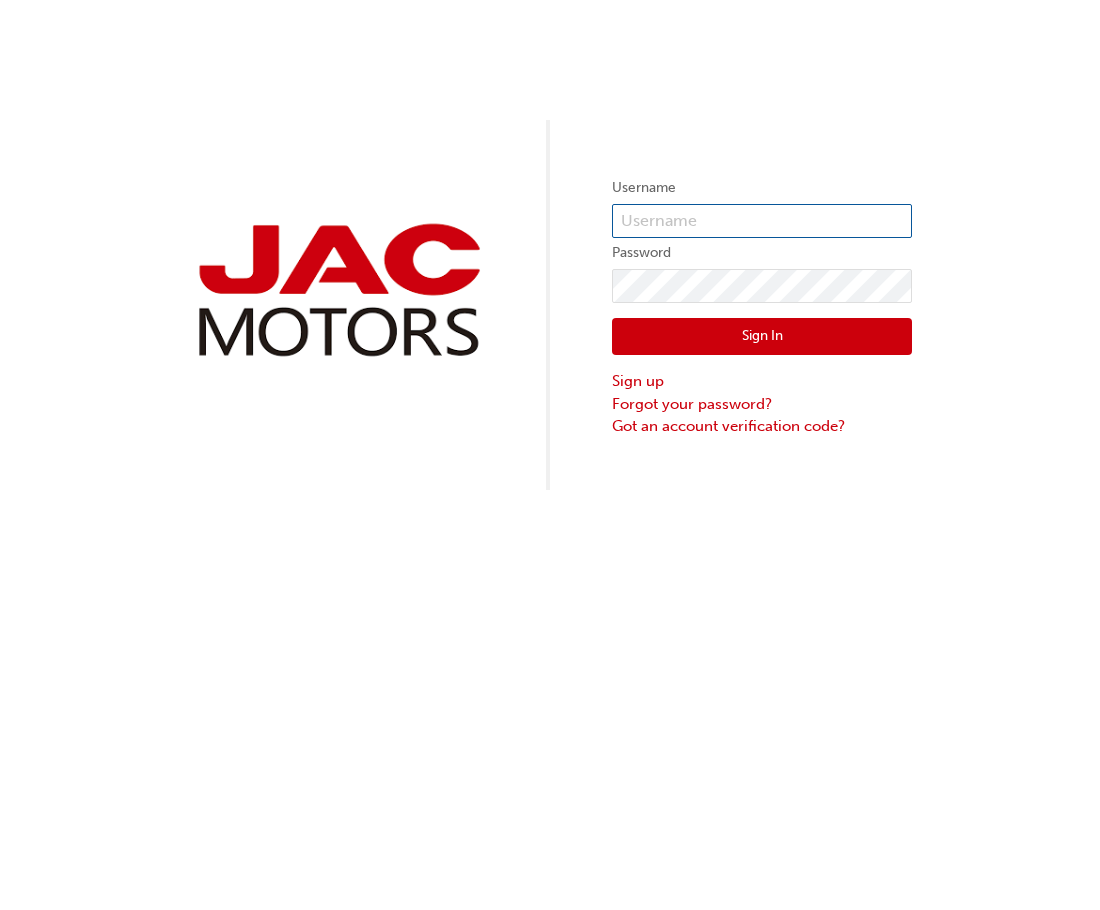 click at bounding box center [762, 221] 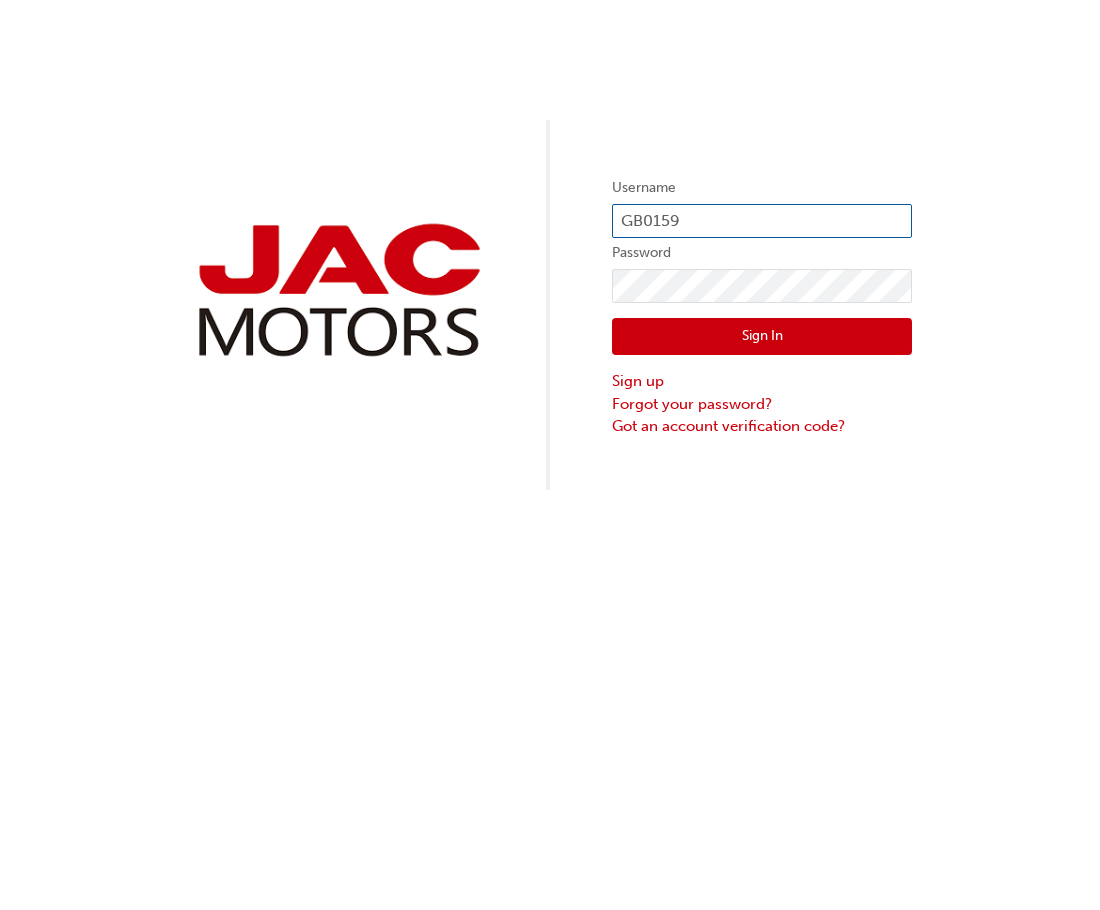 type on "GB0159" 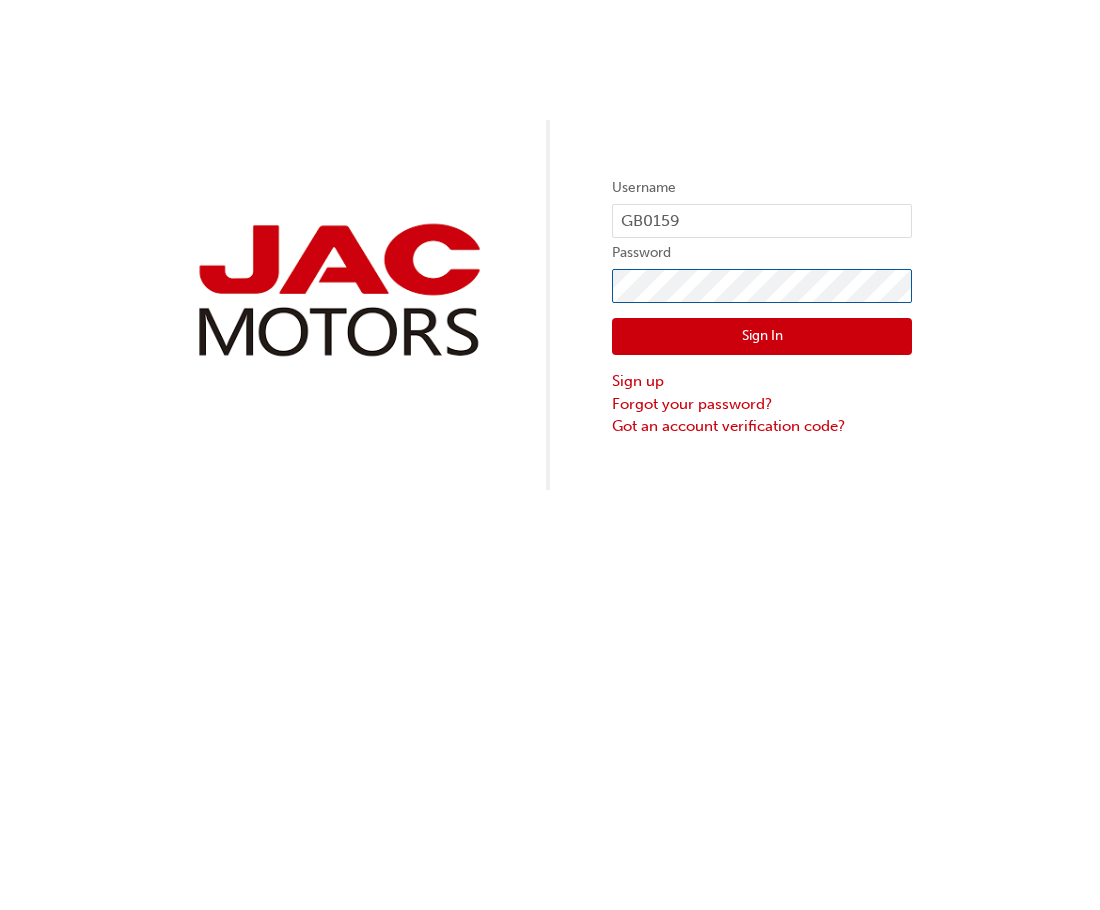 click on "Sign In" at bounding box center (762, 337) 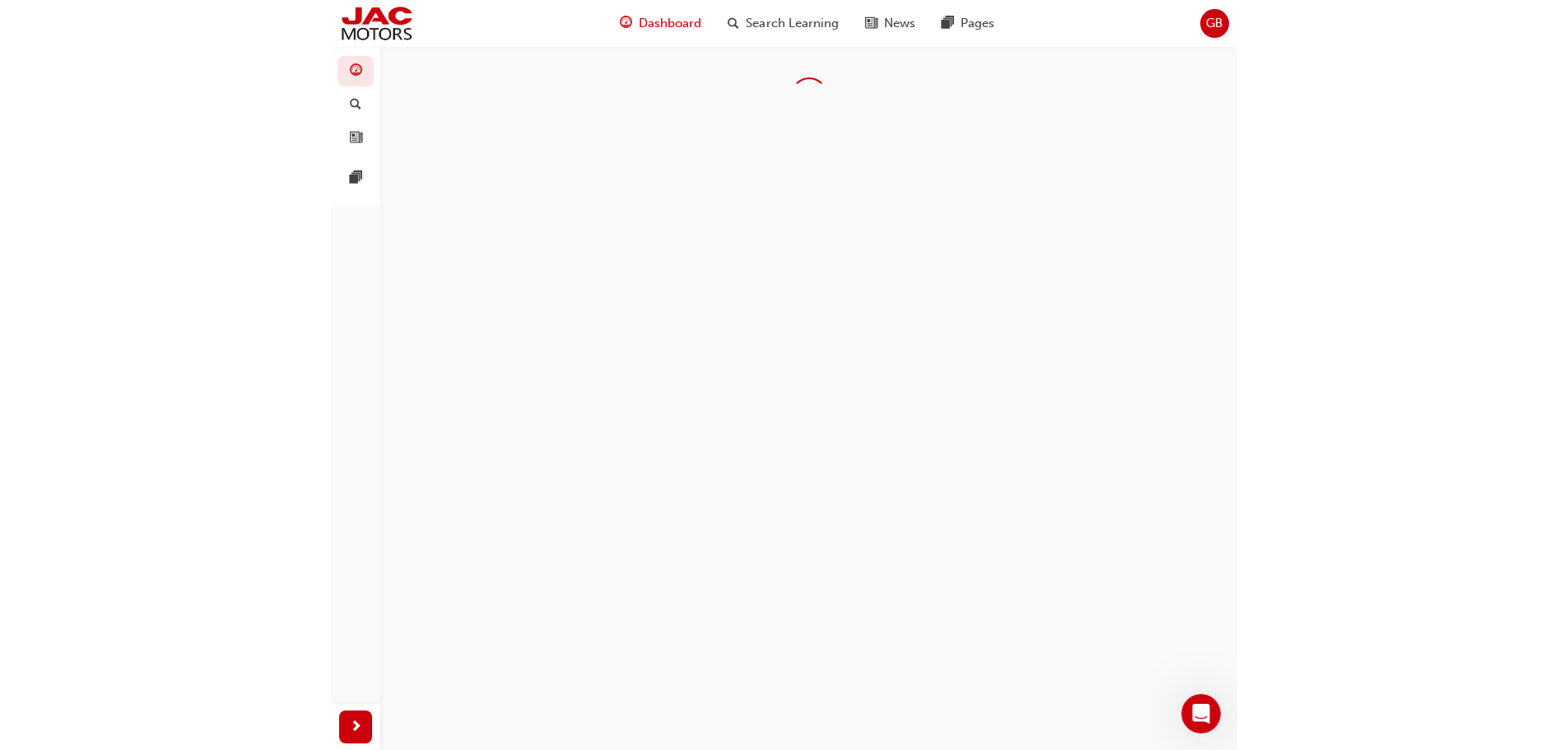 scroll, scrollTop: 0, scrollLeft: 0, axis: both 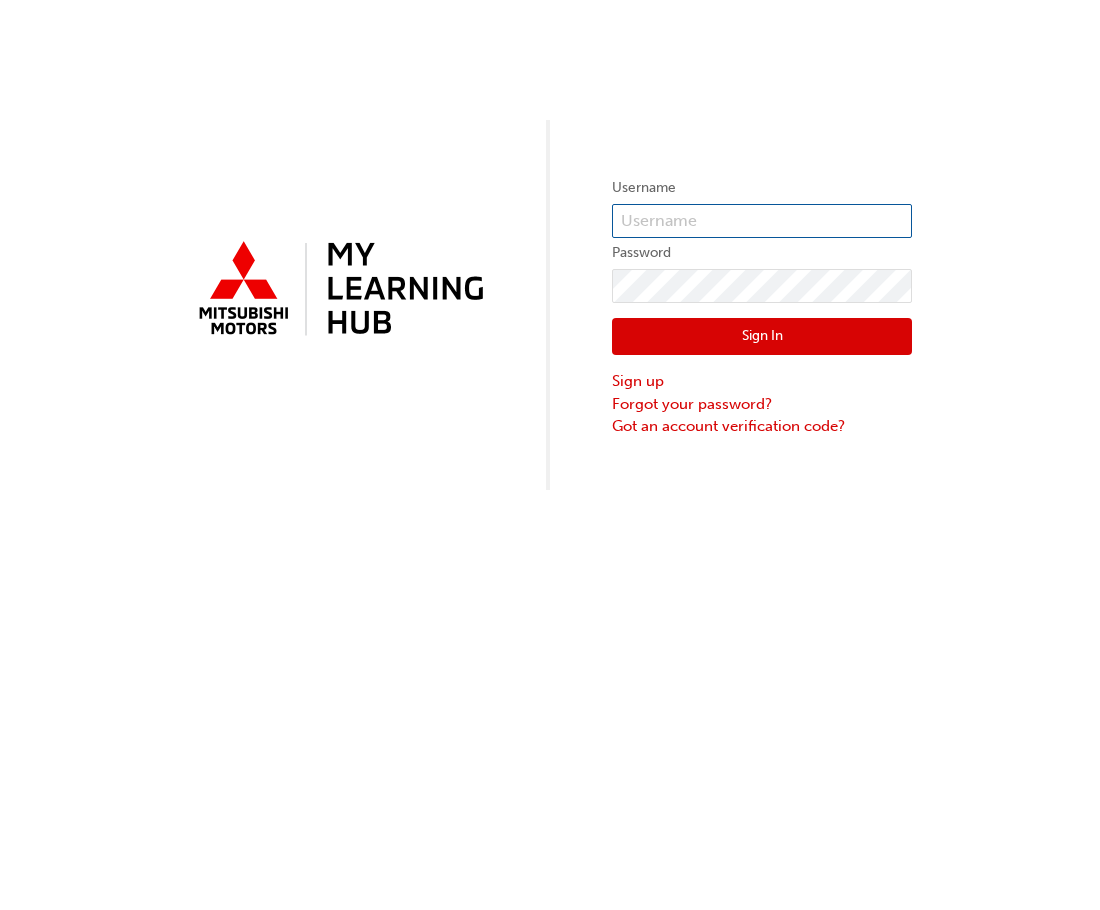 click at bounding box center [762, 221] 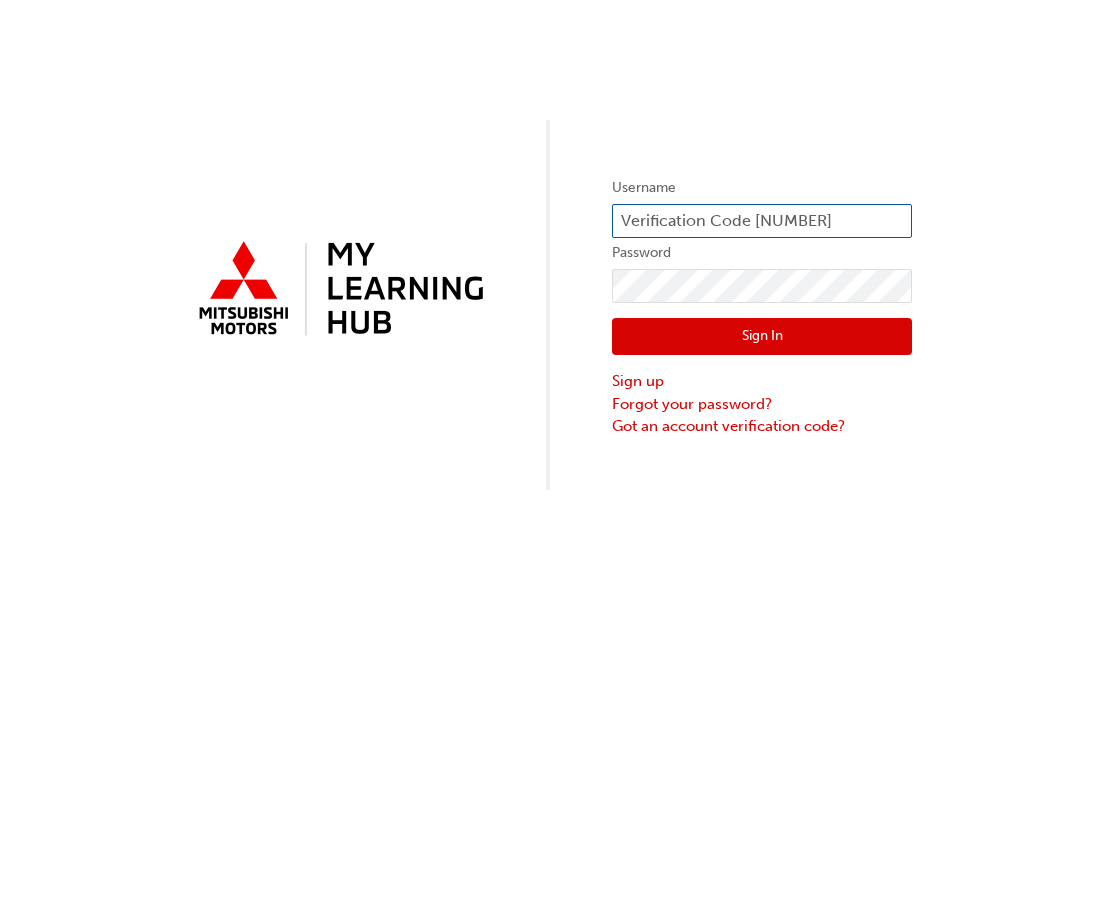 type on "Verification Code [NUMBER]" 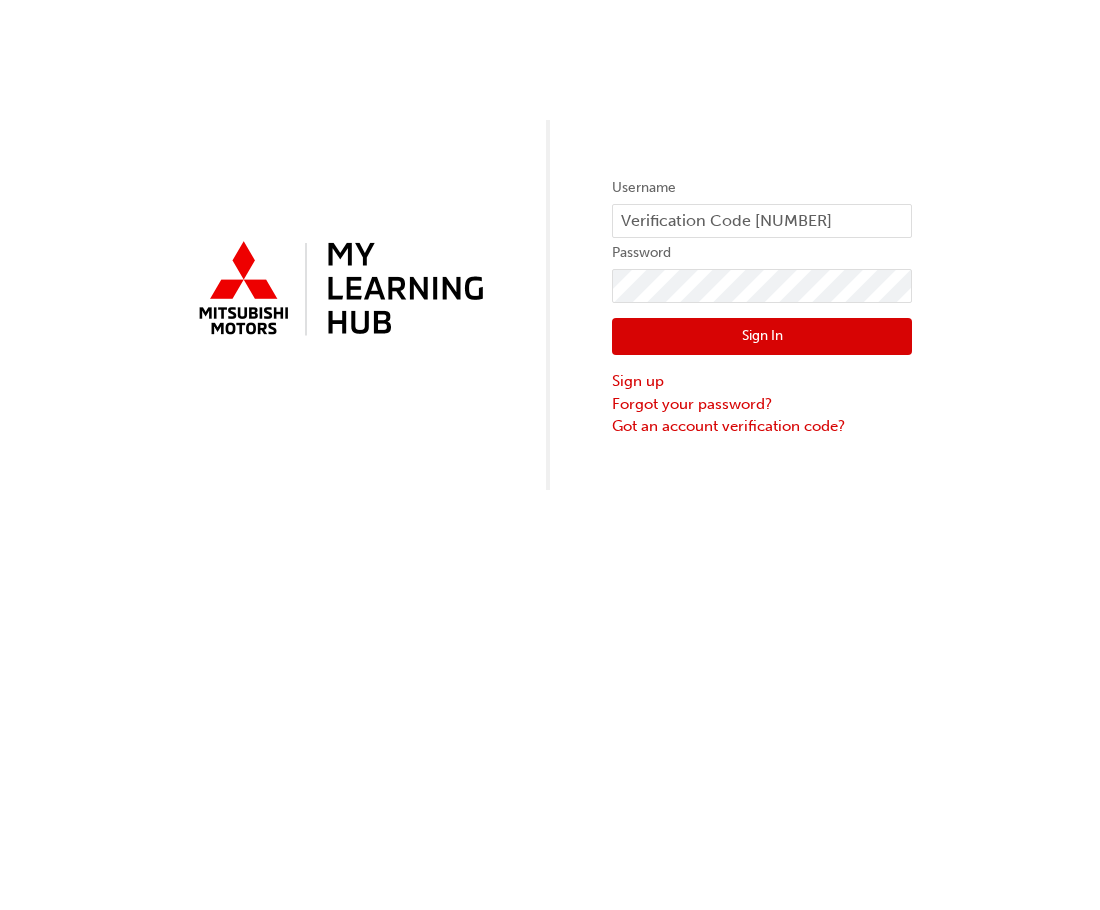 click on "Sign In" at bounding box center [762, 337] 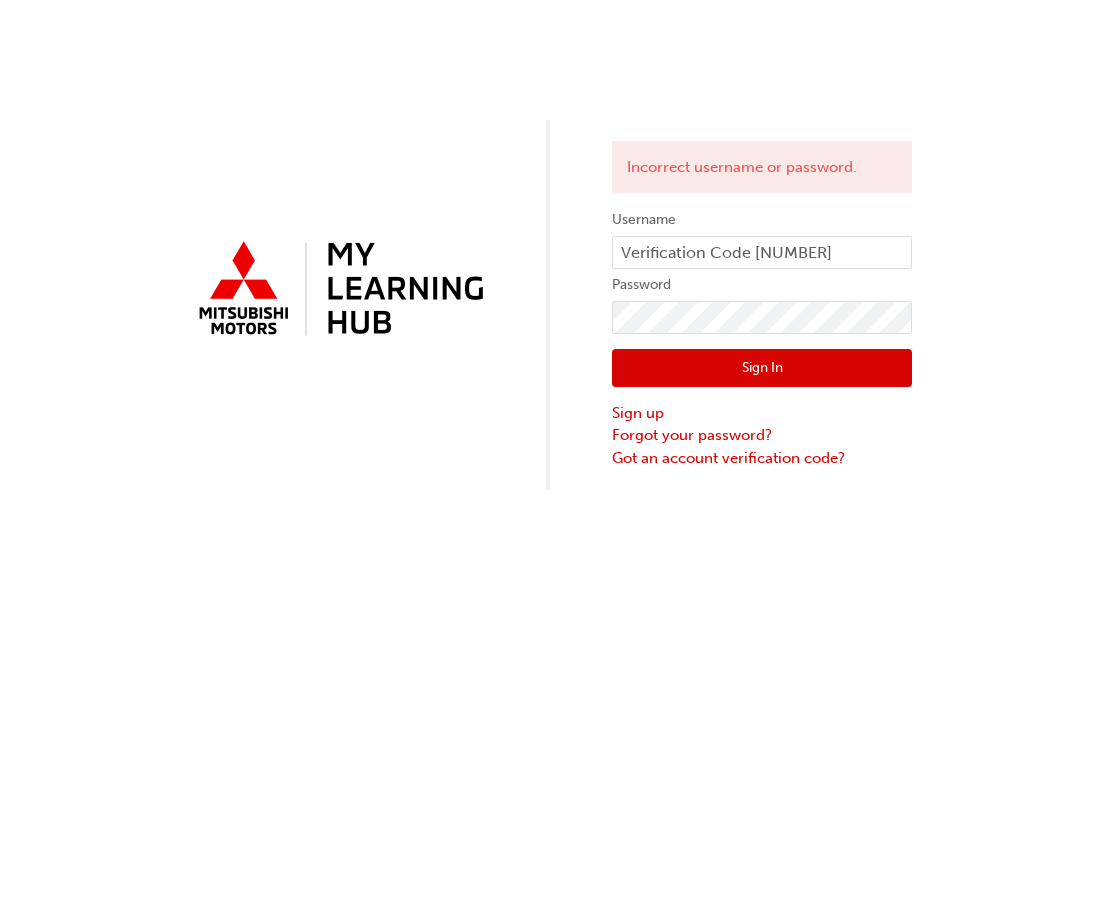 click on "Incorrect username or password. Username [NUMBER] Password Sign In Sign up Forgot your password? Got an account verification code?" at bounding box center (550, 455) 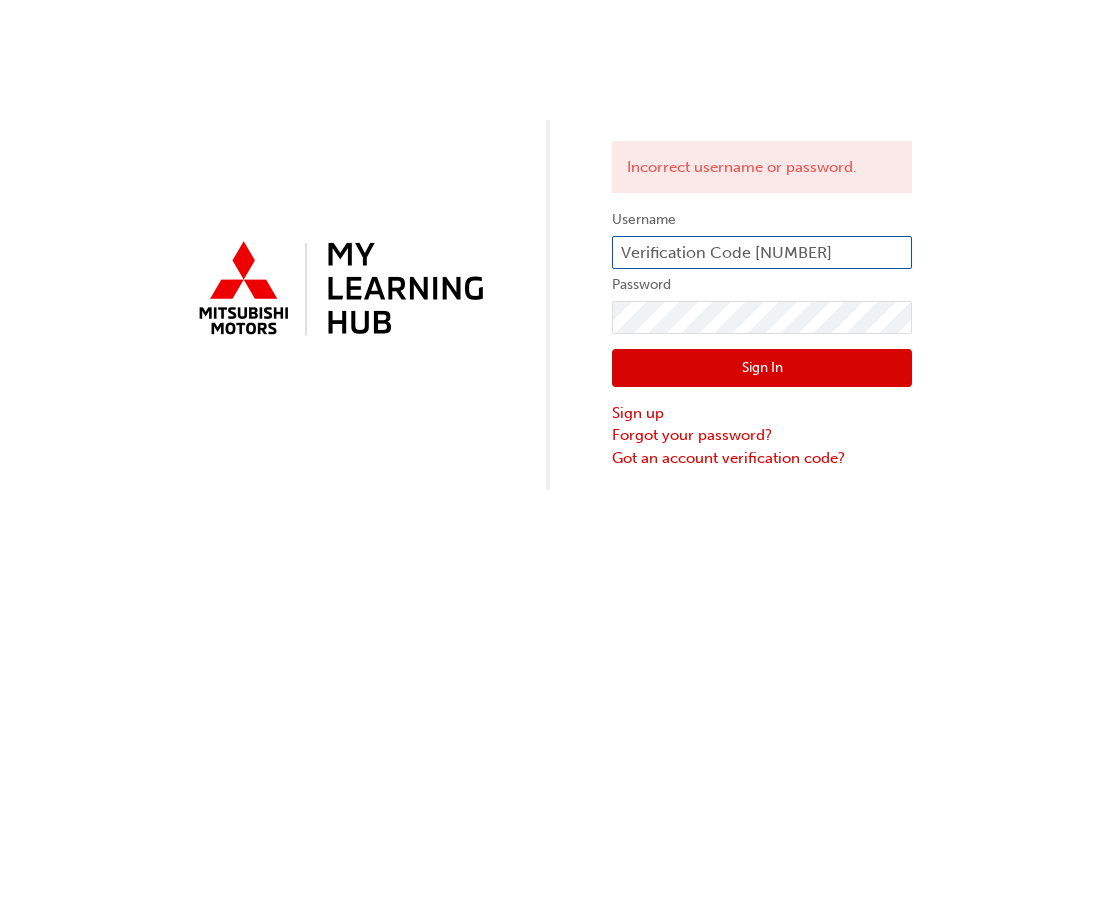 click on "Verification Code [NUMBER]" at bounding box center (762, 253) 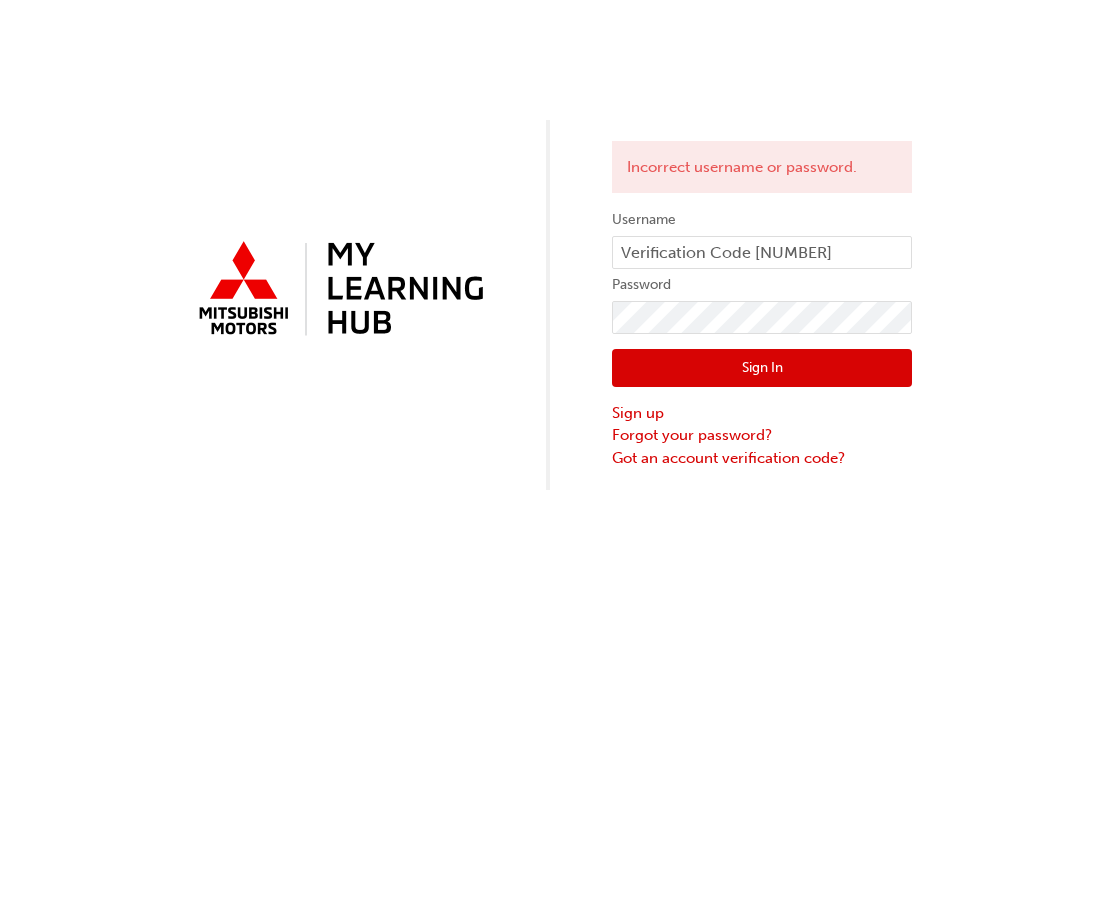 drag, startPoint x: 850, startPoint y: 569, endPoint x: 867, endPoint y: 573, distance: 17.464249 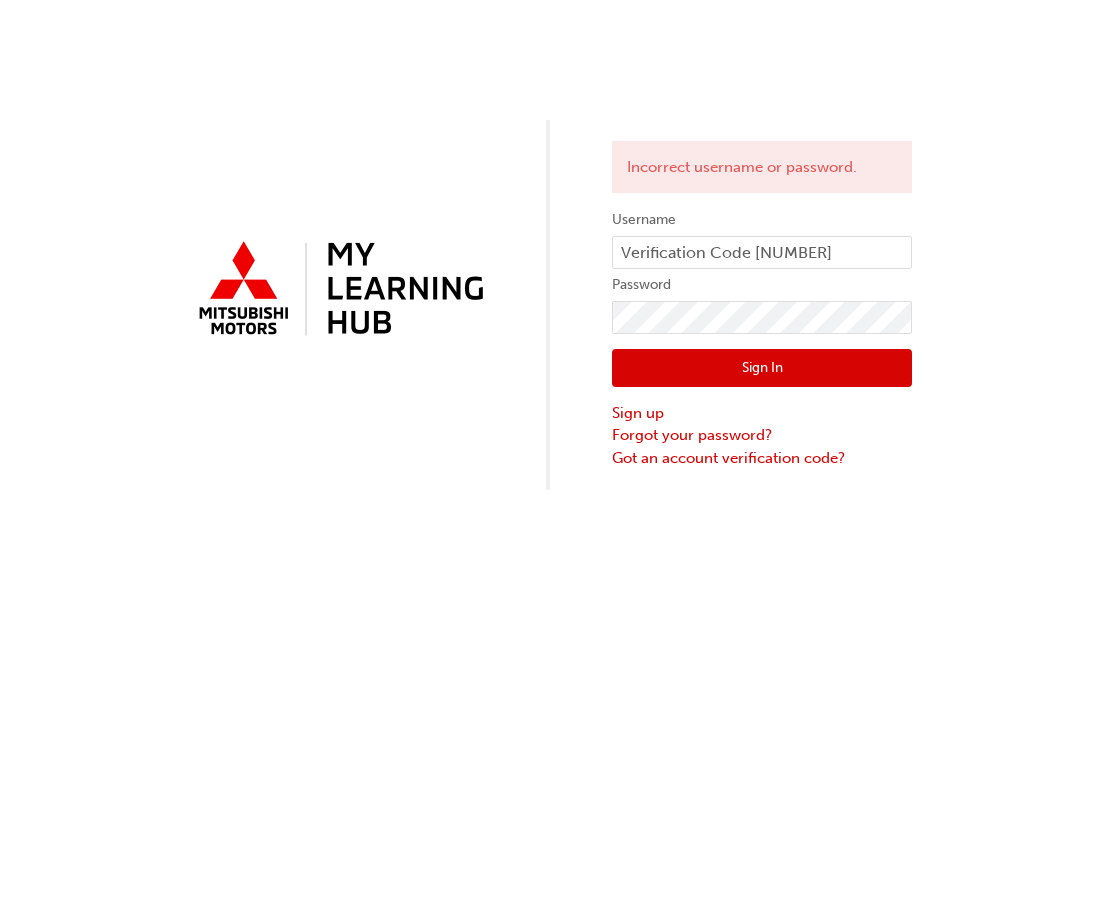 click on "Incorrect username or password. Username [NUMBER] Password Sign In Sign up Forgot your password? Got an account verification code?" at bounding box center (550, 455) 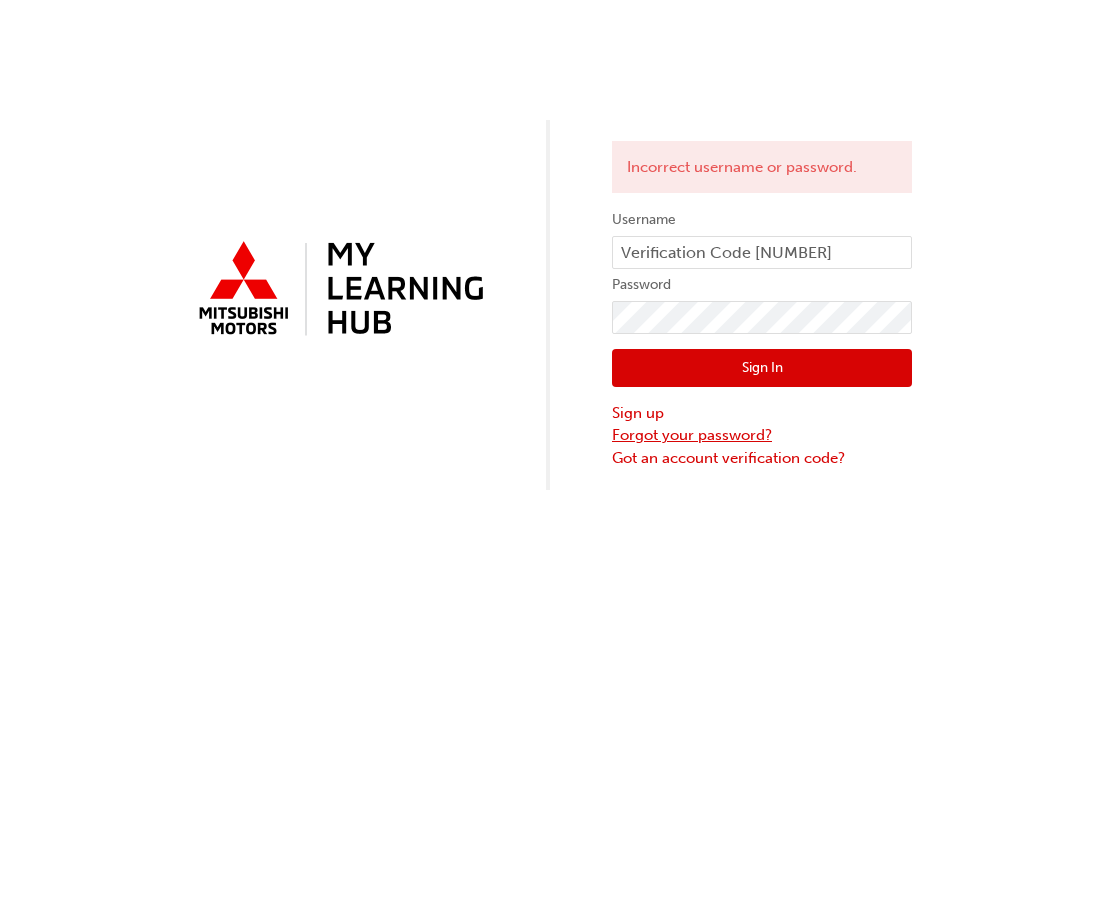 click on "Forgot your password?" at bounding box center (762, 435) 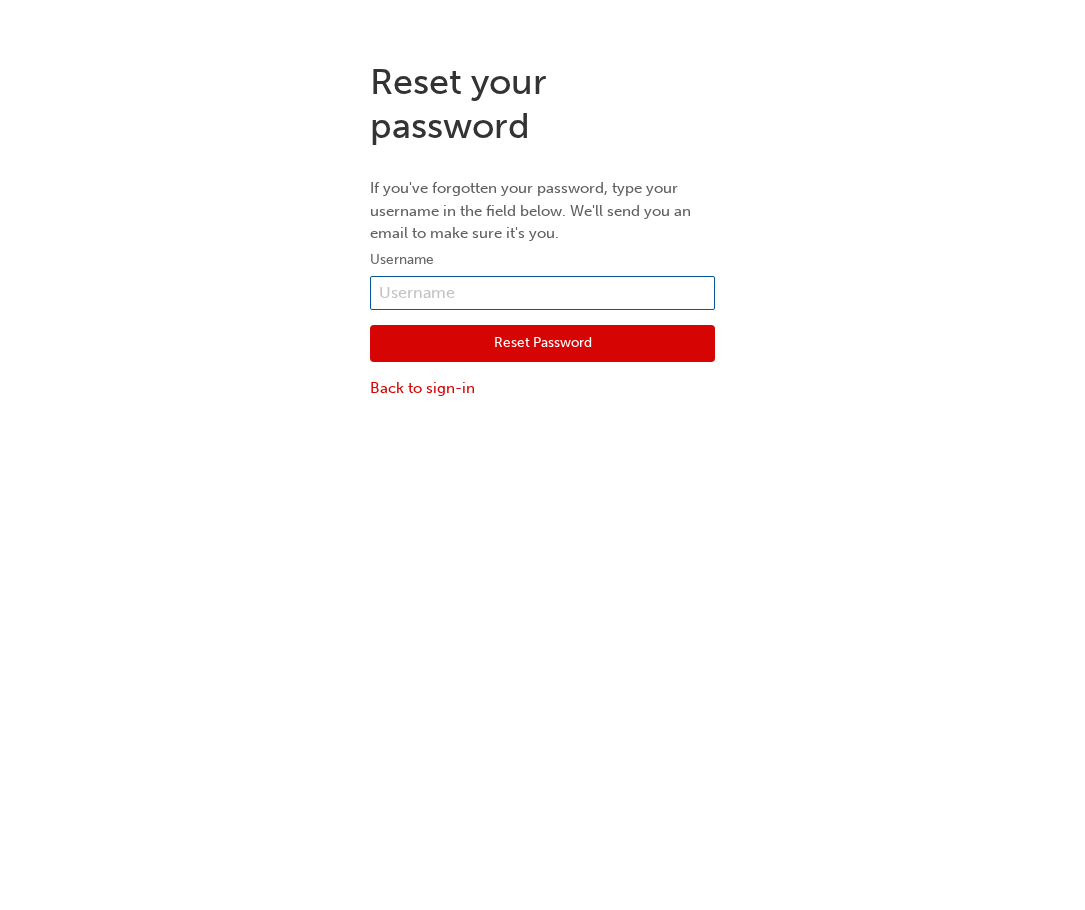 click at bounding box center (542, 293) 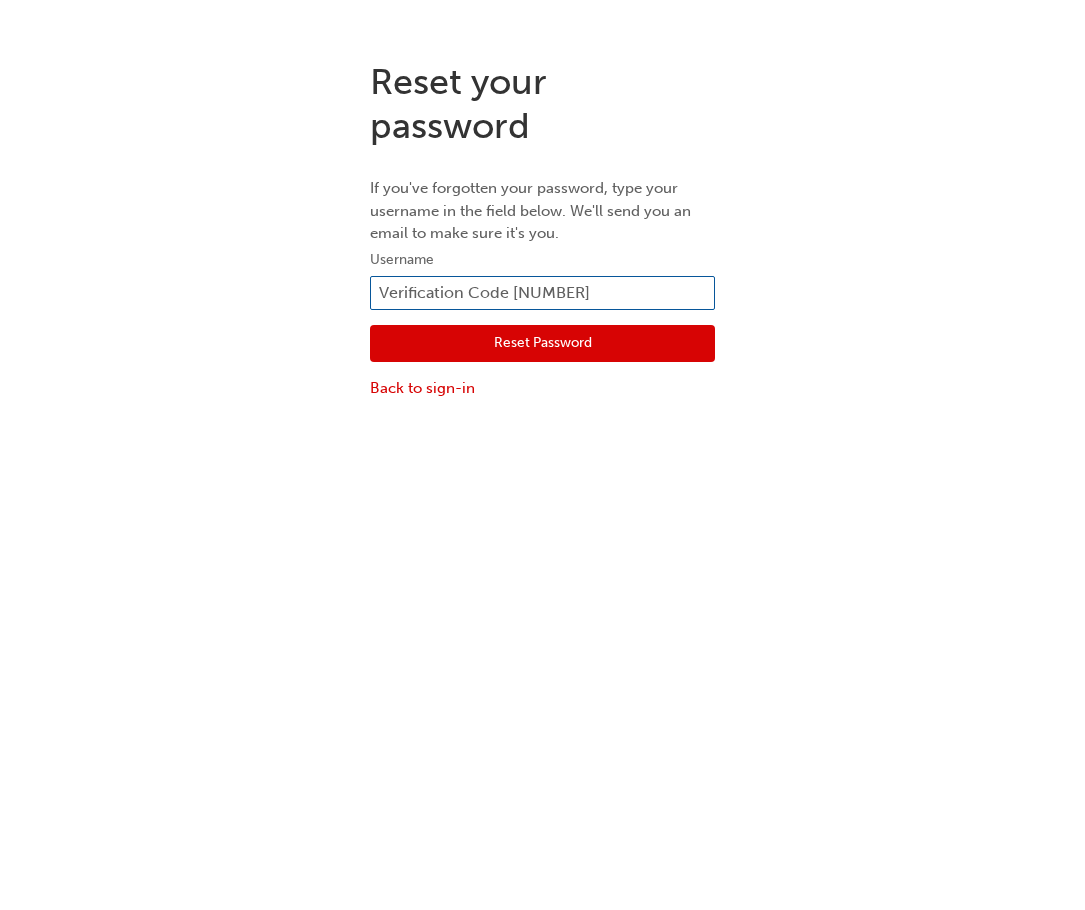type on "Verification Code [NUMBER]" 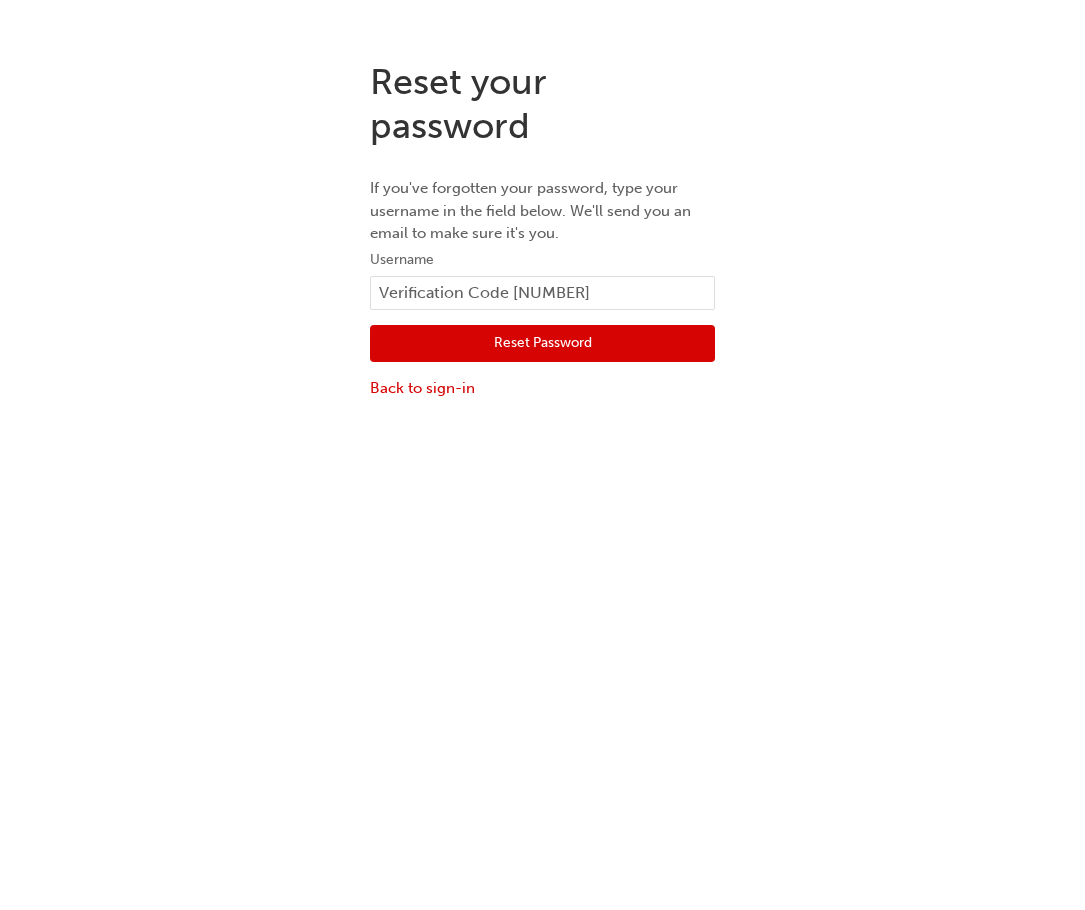 click on "Reset Password" at bounding box center [542, 344] 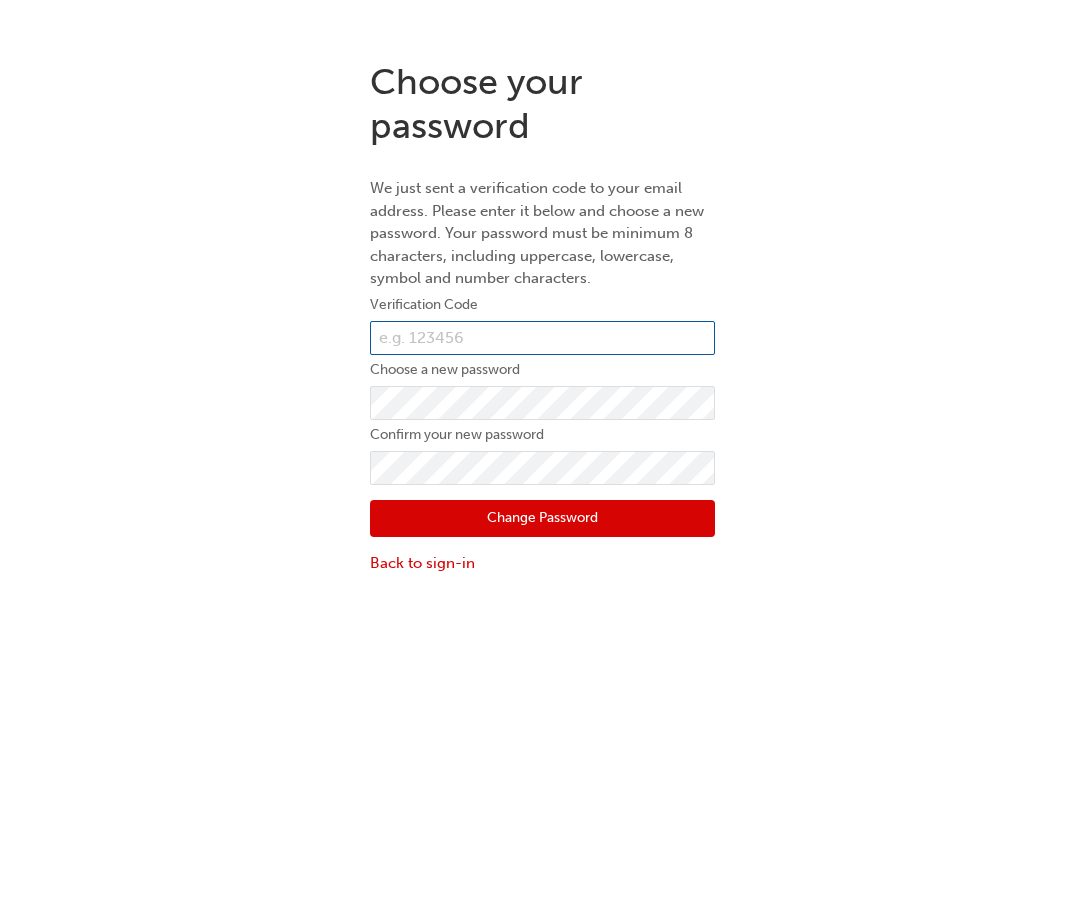 click at bounding box center [542, 338] 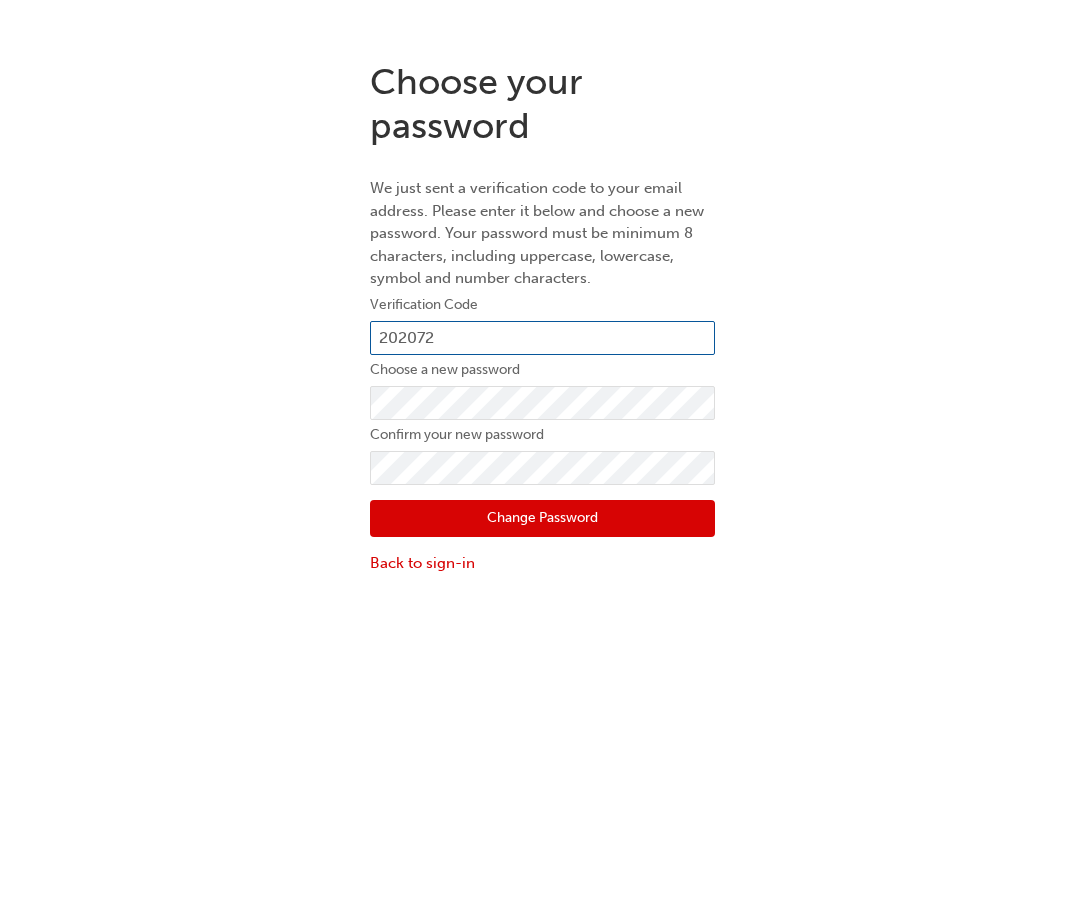 type on "202072" 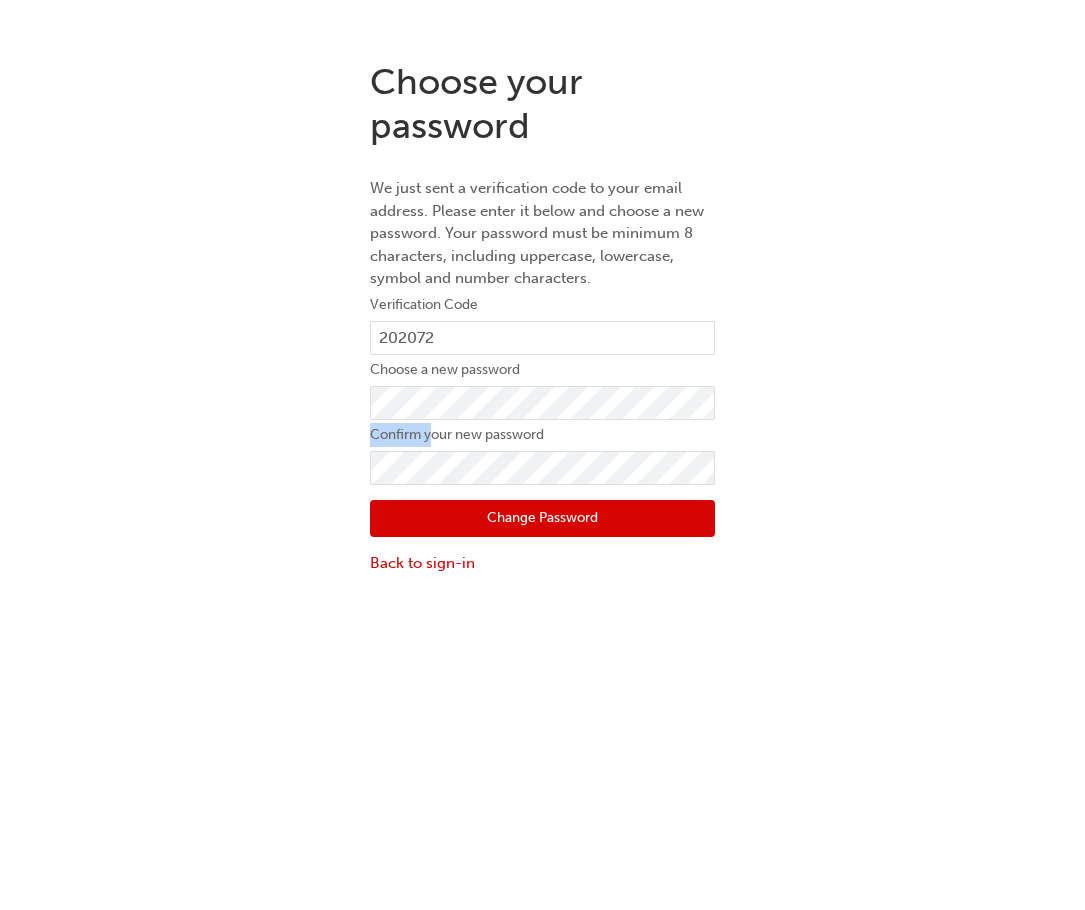 click on "Verification Code [NUMBER] Choose a new password Confirm your new password Change Password Back to sign-in" at bounding box center [542, 433] 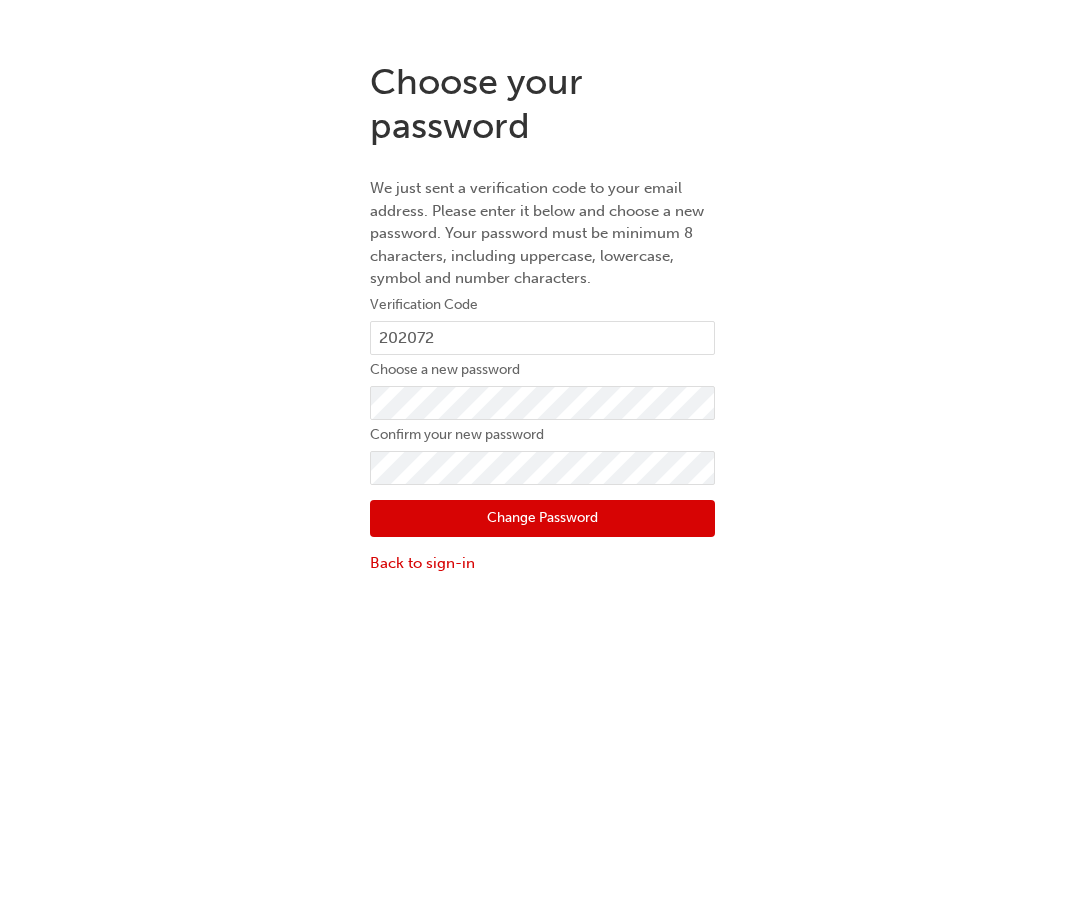 click on "Choose your password We just sent a verification code to your email address. Please enter it below and choose a new password. Your password must be minimum 8 characters, including uppercase, lowercase, symbol and number characters. Verification Code [NUMBER] Choose a new password Confirm your new password Change Password Back to sign-in" at bounding box center (542, 500) 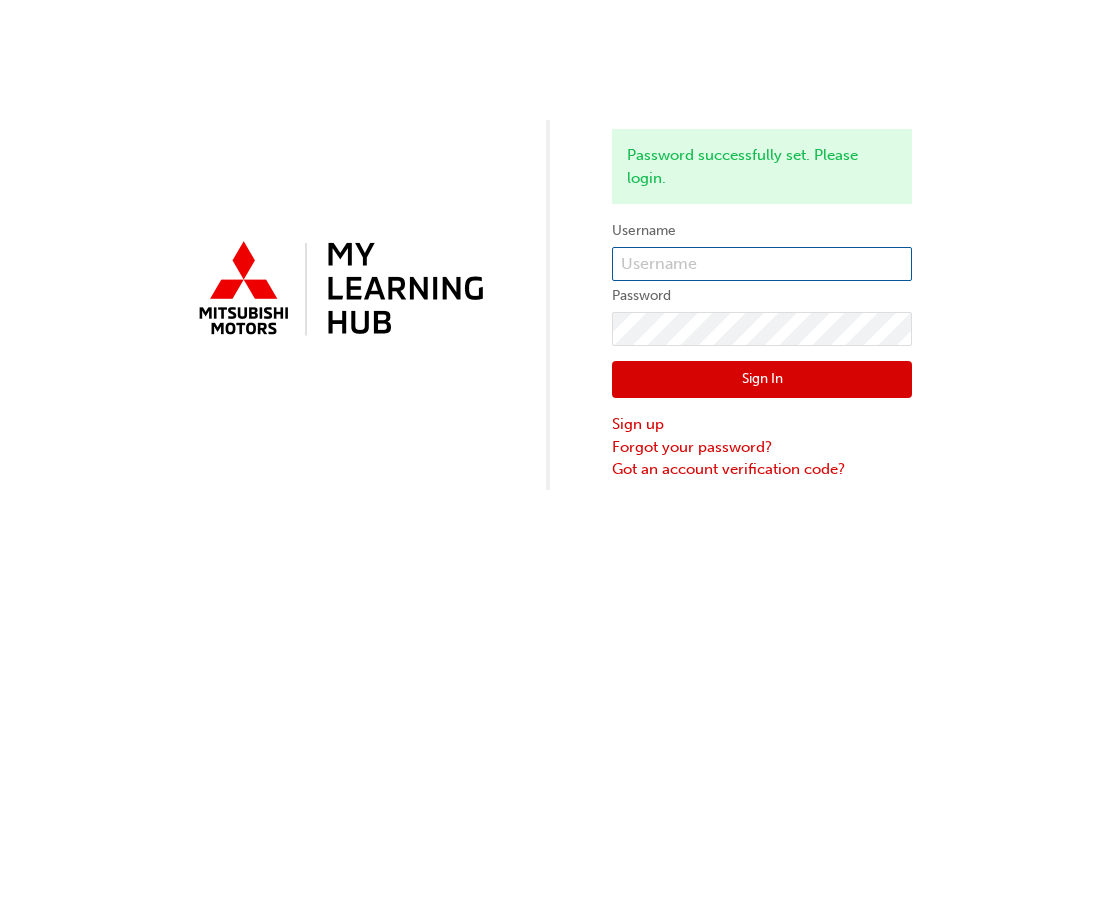 click at bounding box center [762, 264] 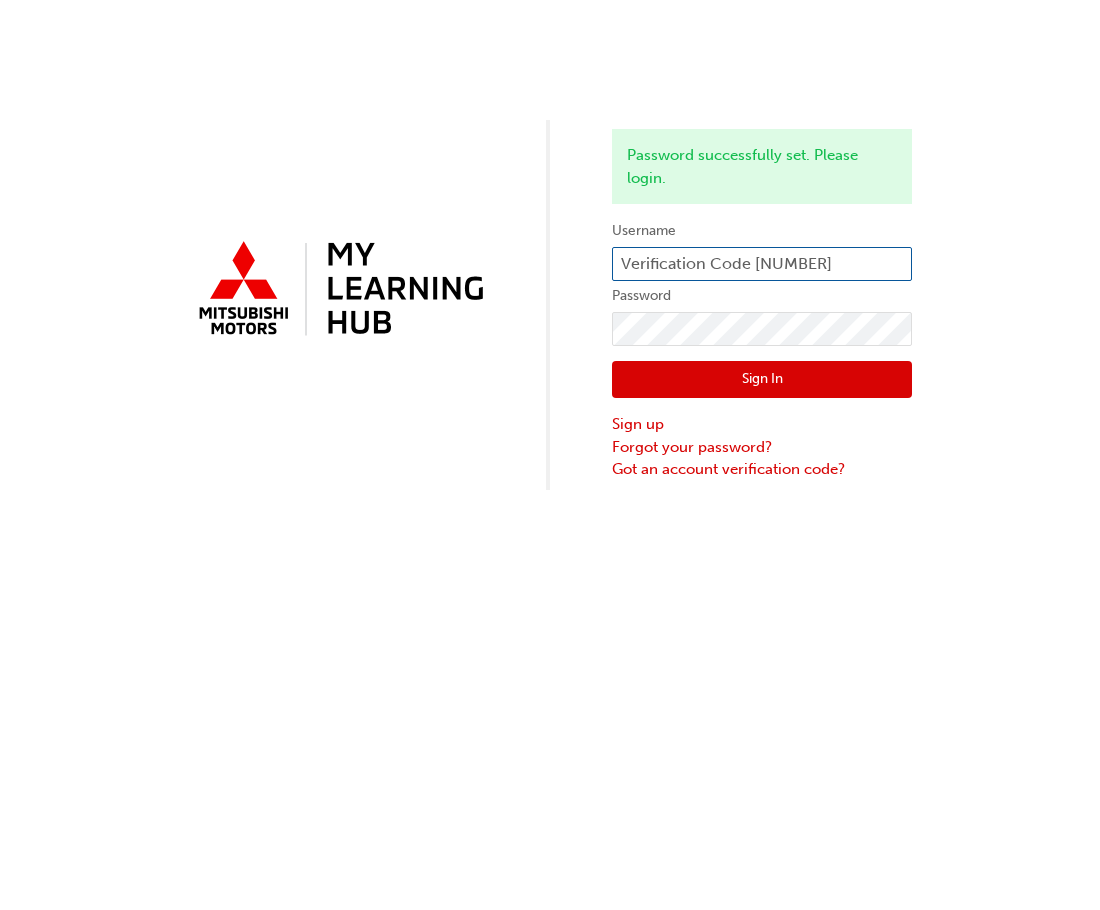 type on "Verification Code [NUMBER]" 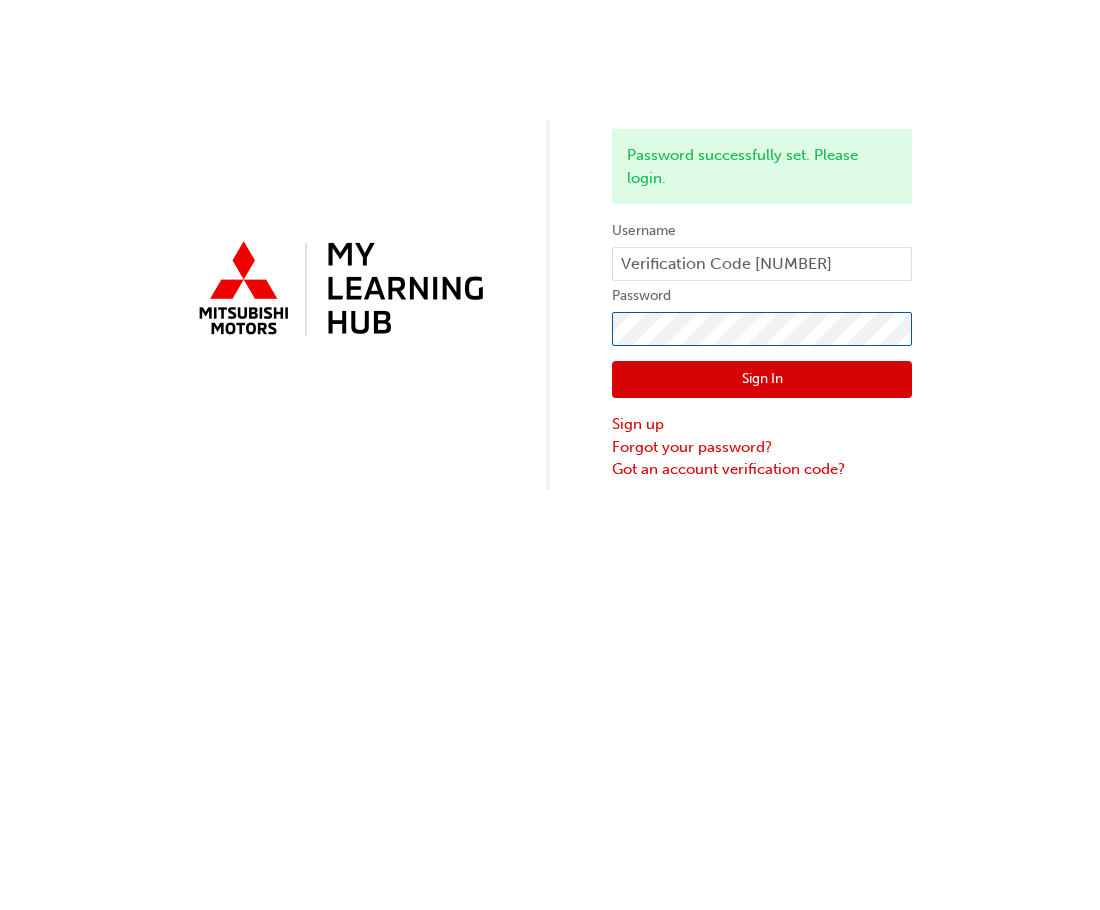 click on "Sign In" at bounding box center [762, 380] 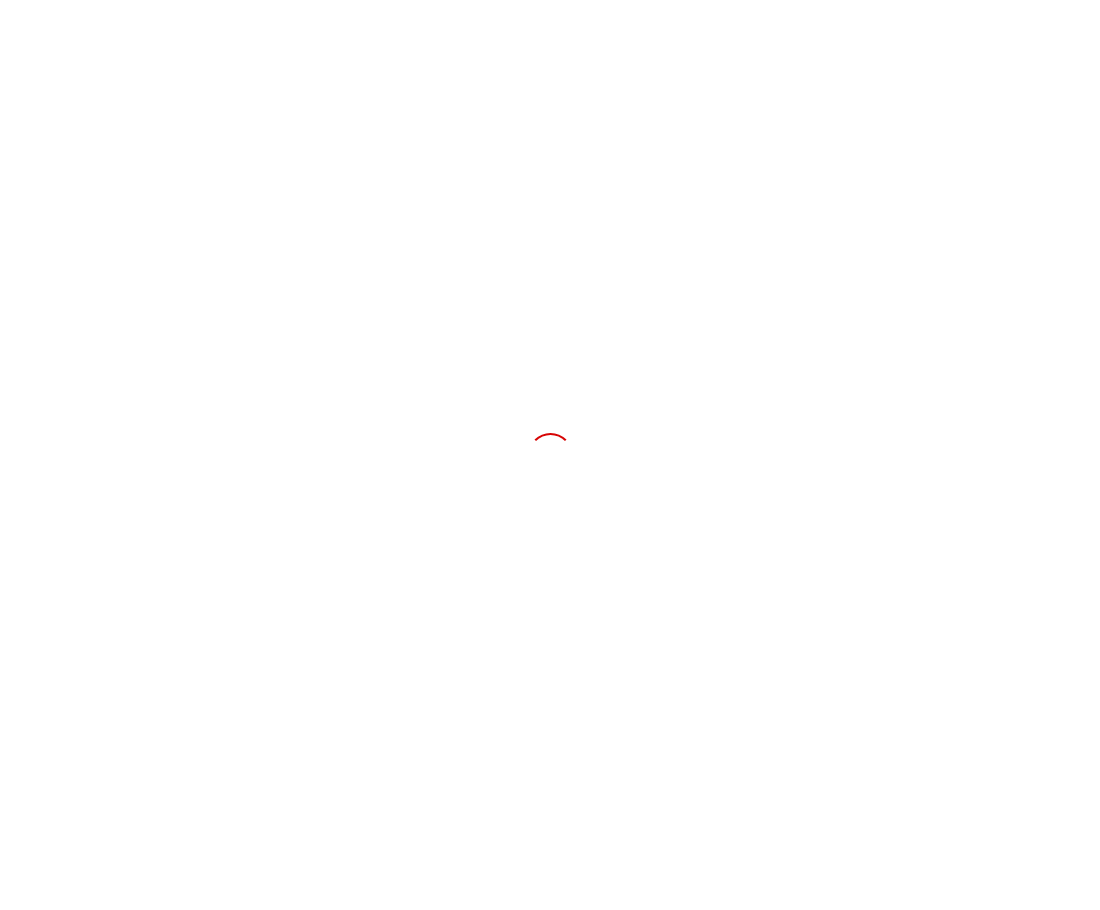 scroll, scrollTop: 0, scrollLeft: 0, axis: both 